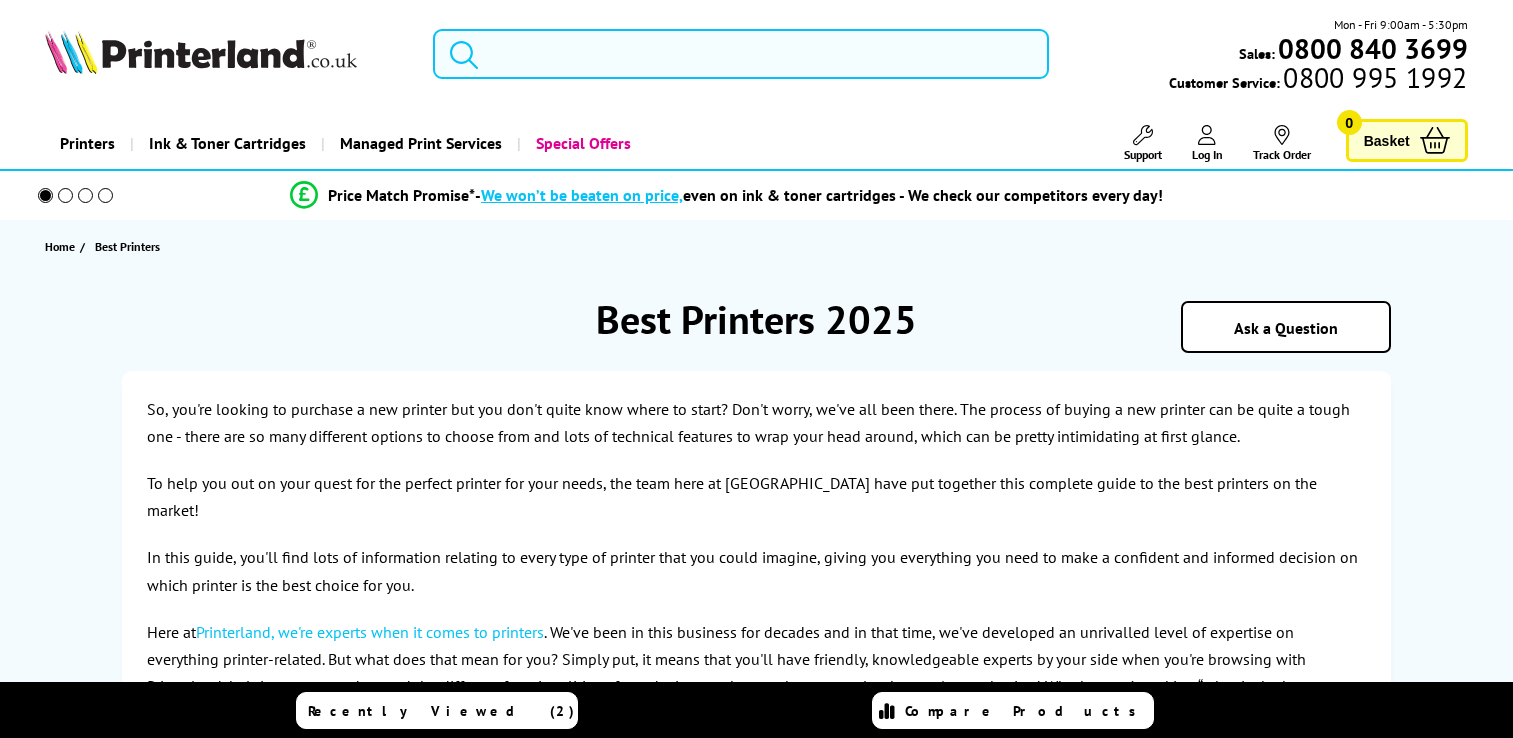 scroll, scrollTop: 0, scrollLeft: 0, axis: both 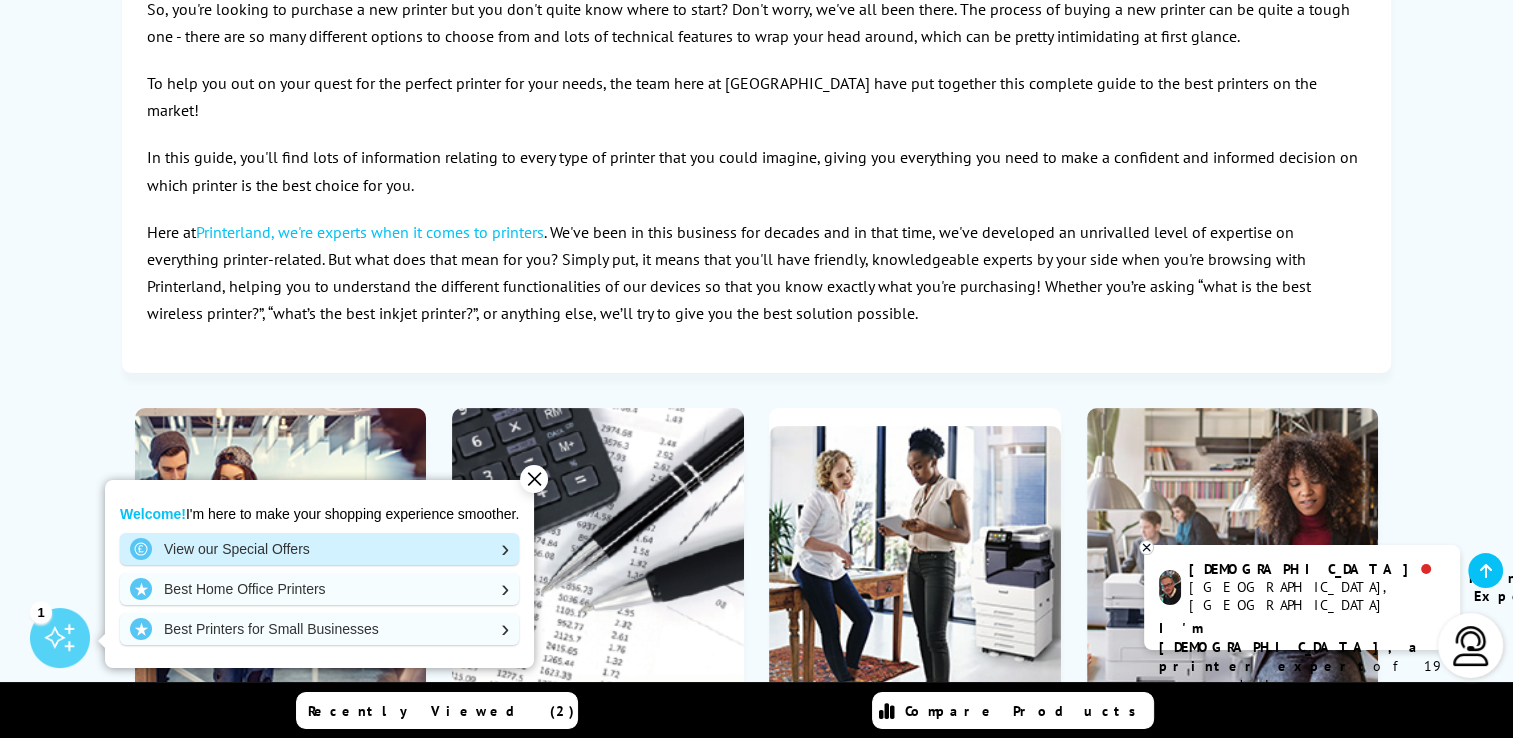 click on "View our Special Offers" at bounding box center (319, 549) 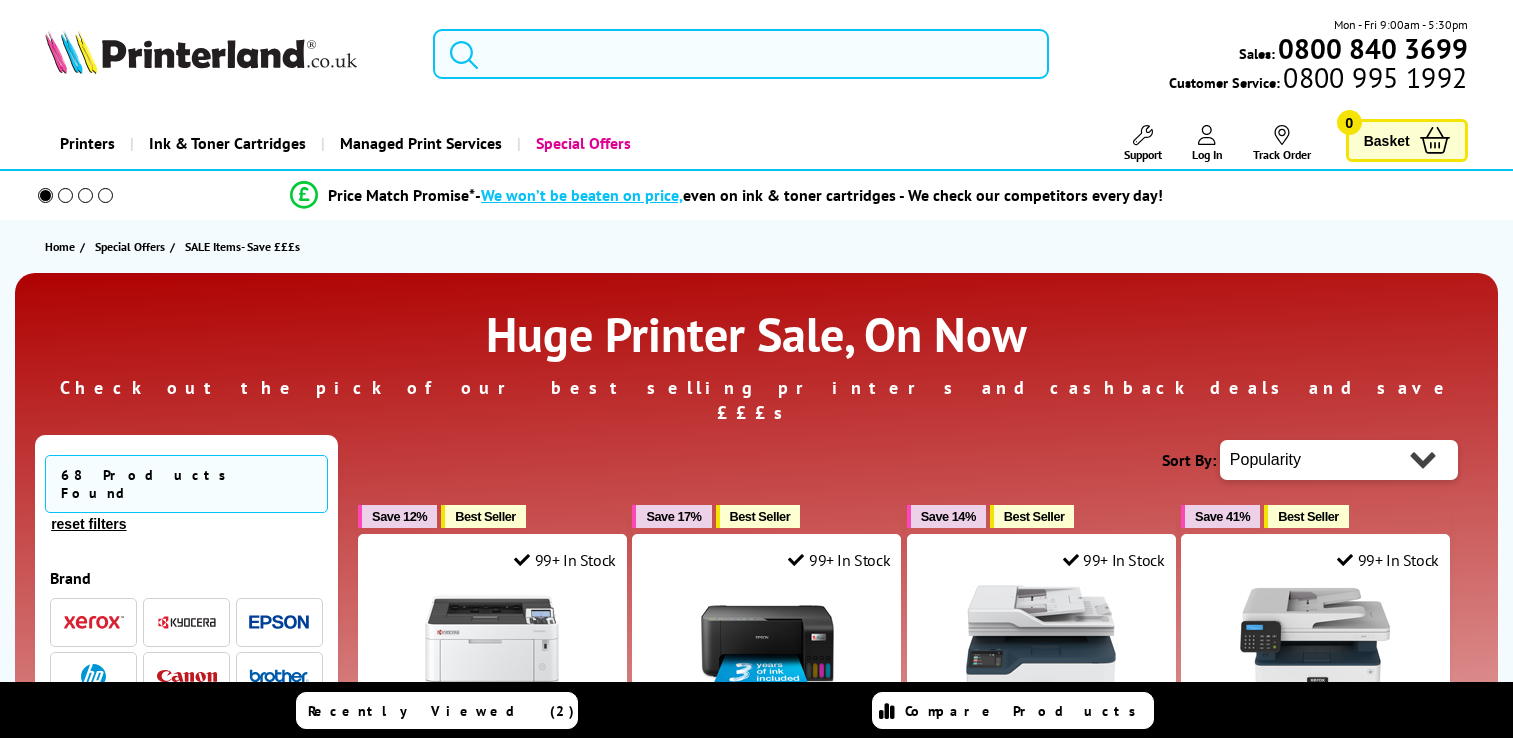 scroll, scrollTop: 0, scrollLeft: 0, axis: both 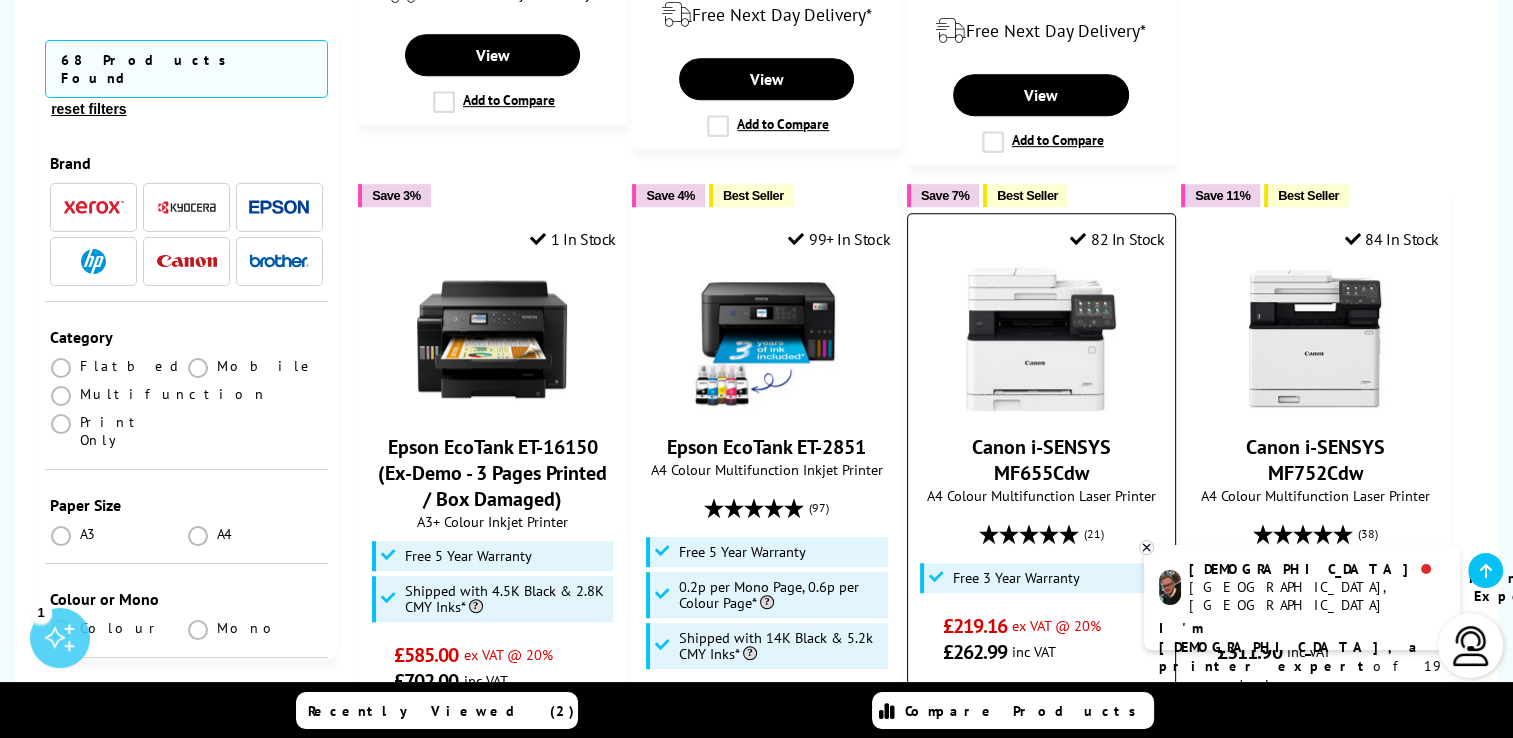click on "Canon i-SENSYS MF655Cdw
A4 Colour Multifunction Laser Printer
(21)" at bounding box center [1041, 464] 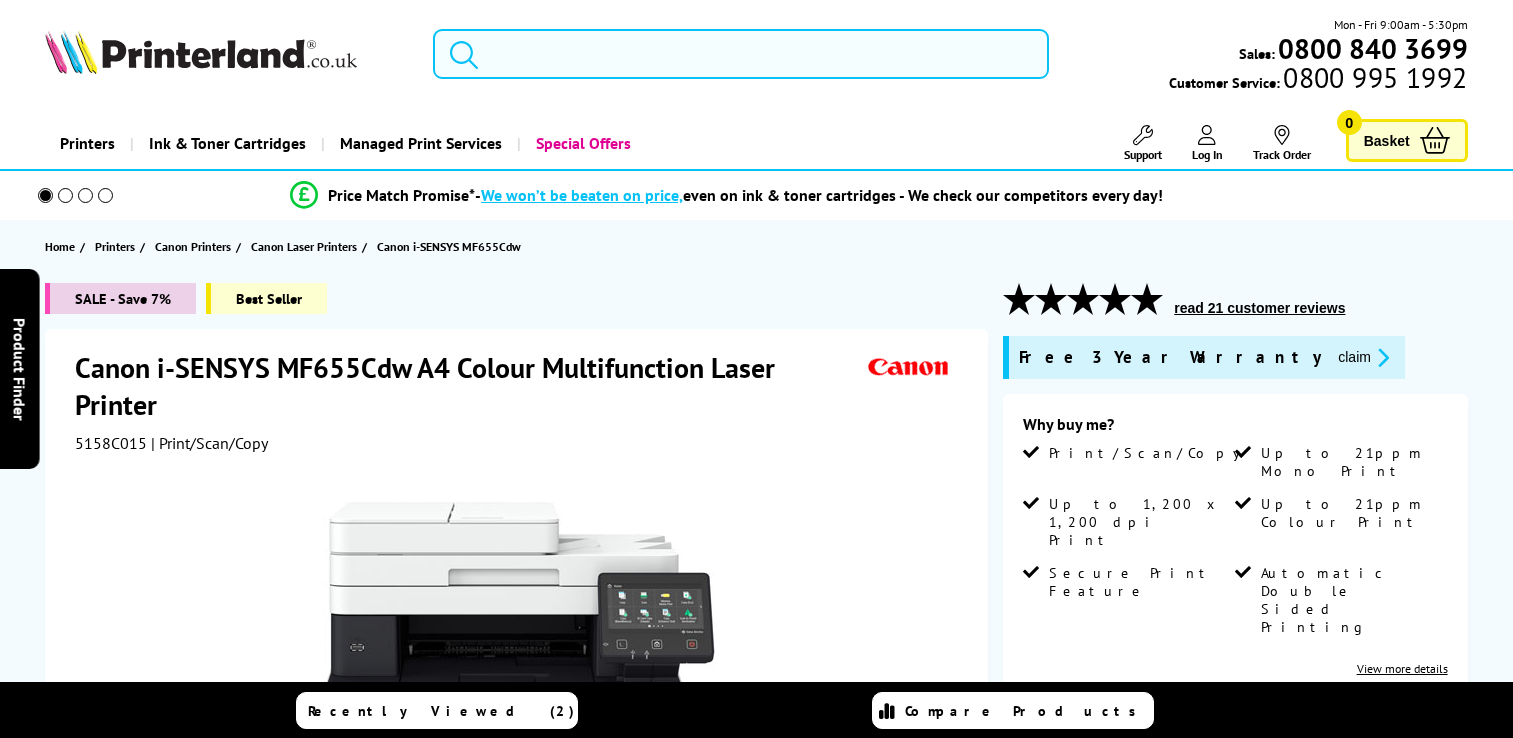 scroll, scrollTop: 0, scrollLeft: 0, axis: both 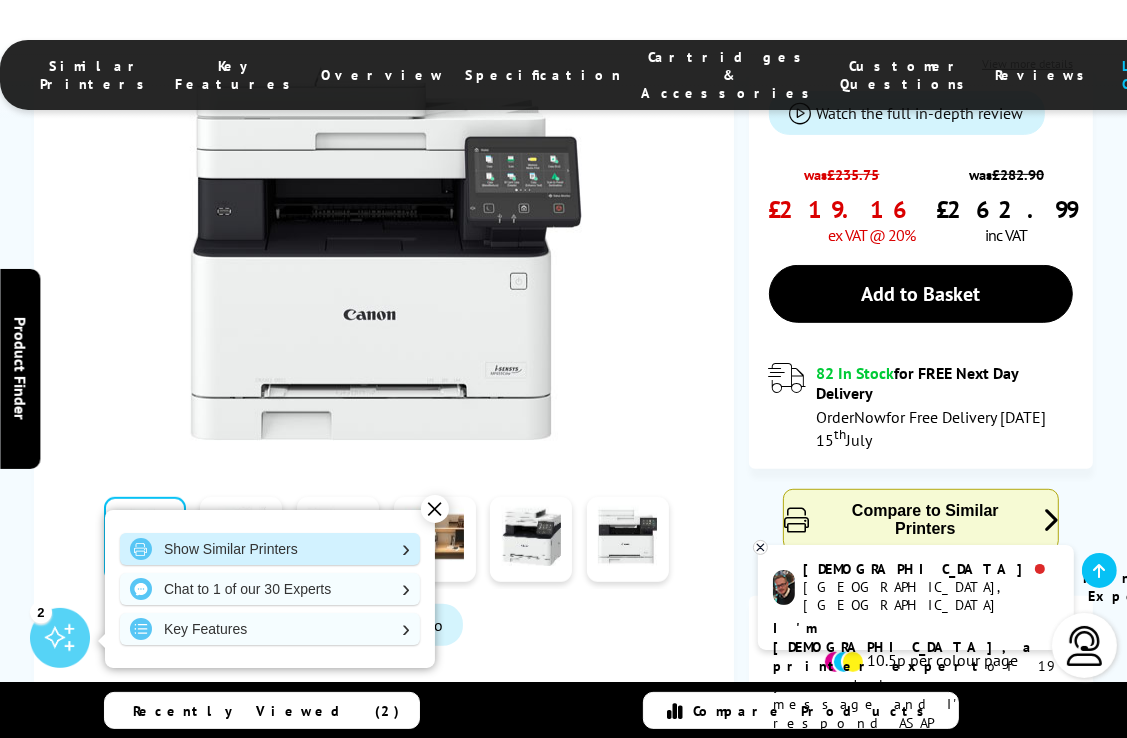 click on "Show Similar Printers" at bounding box center (270, 549) 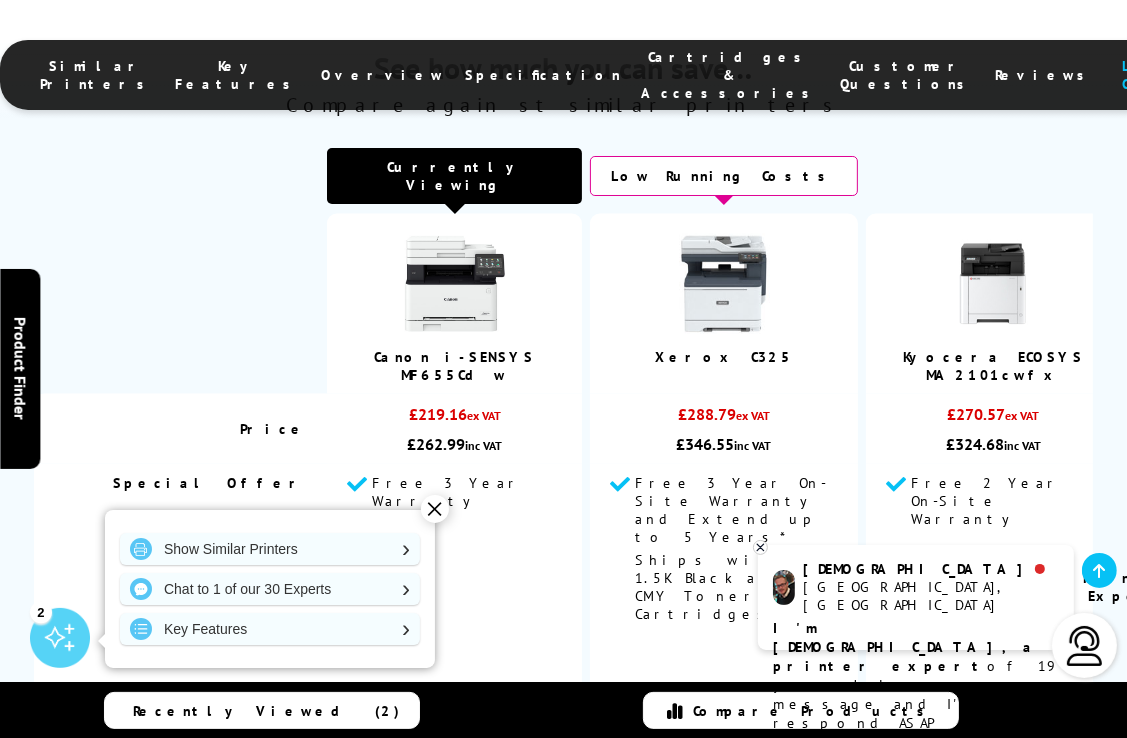 scroll, scrollTop: 1871, scrollLeft: 0, axis: vertical 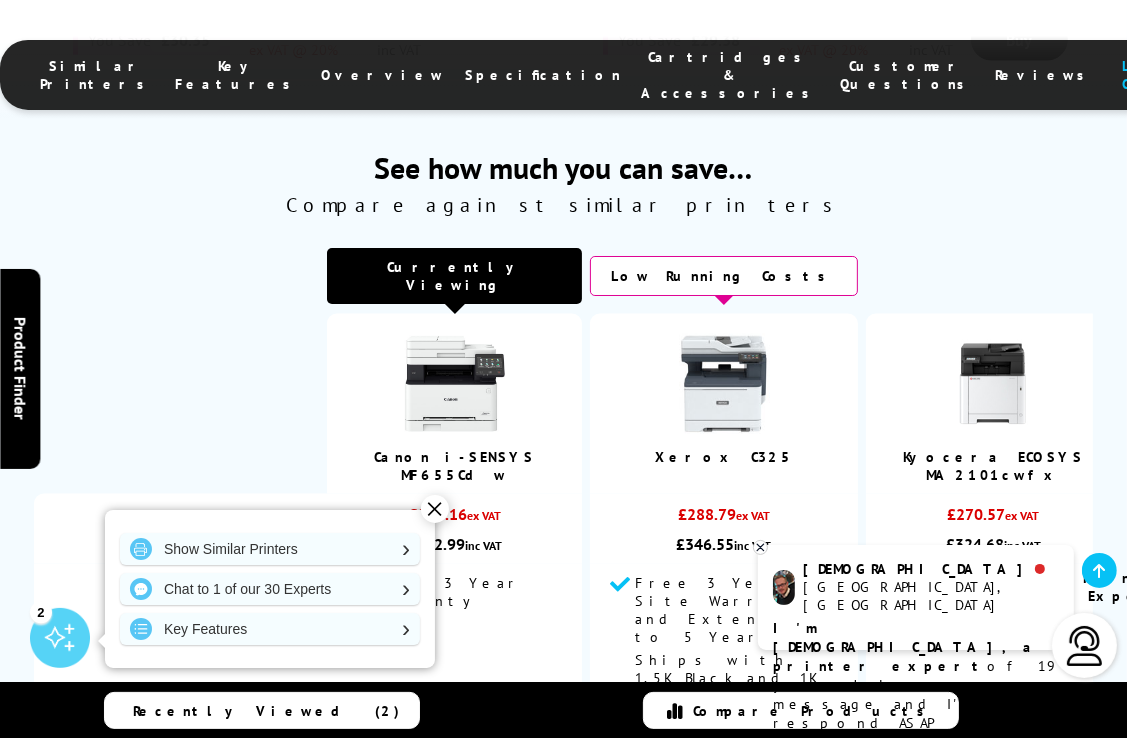 click at bounding box center (455, 384) 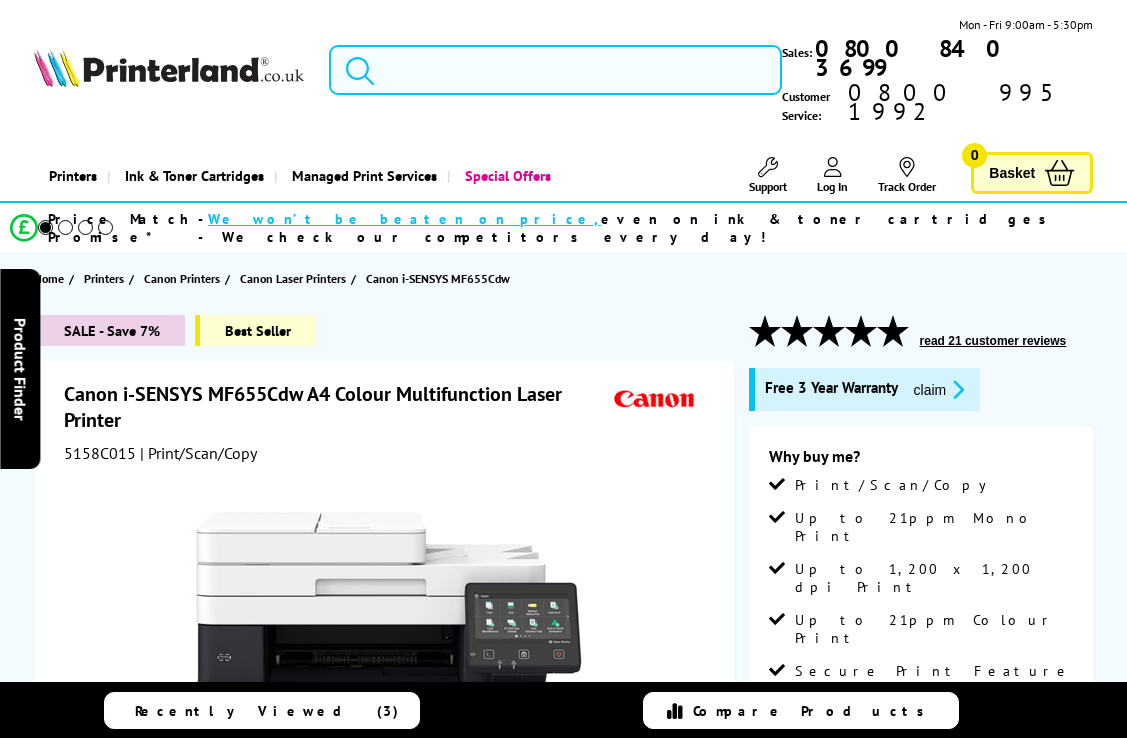 scroll, scrollTop: 0, scrollLeft: 0, axis: both 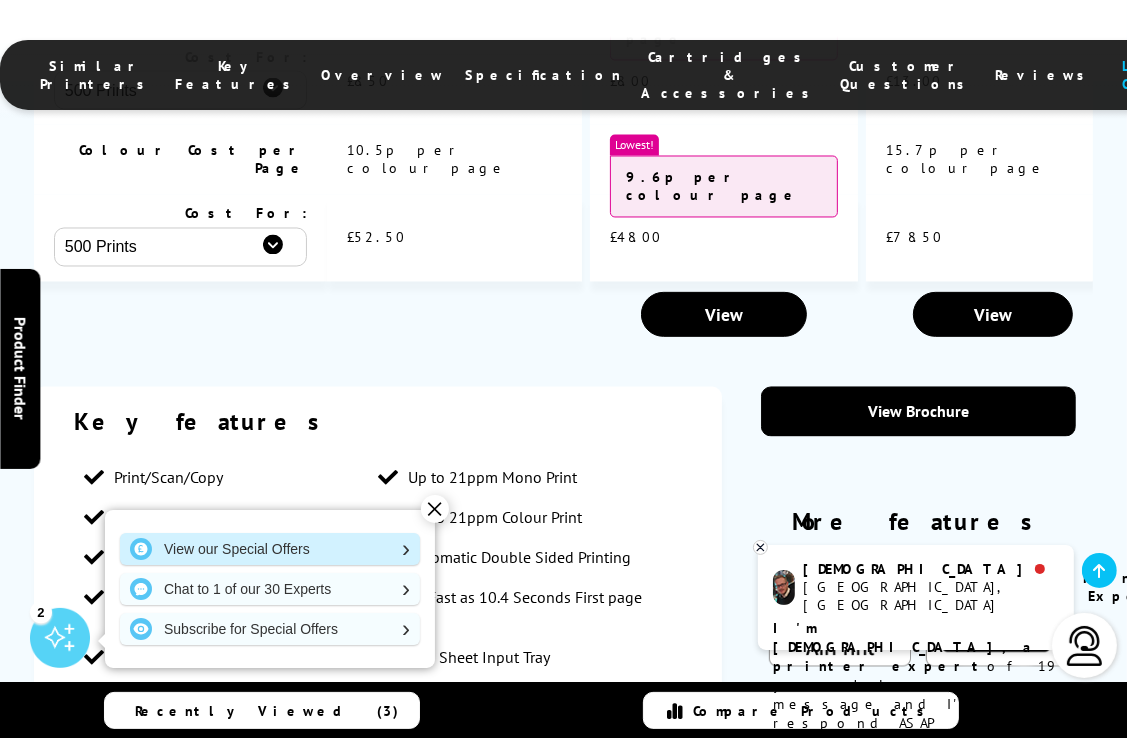 click on "View our Special Offers" at bounding box center (270, 549) 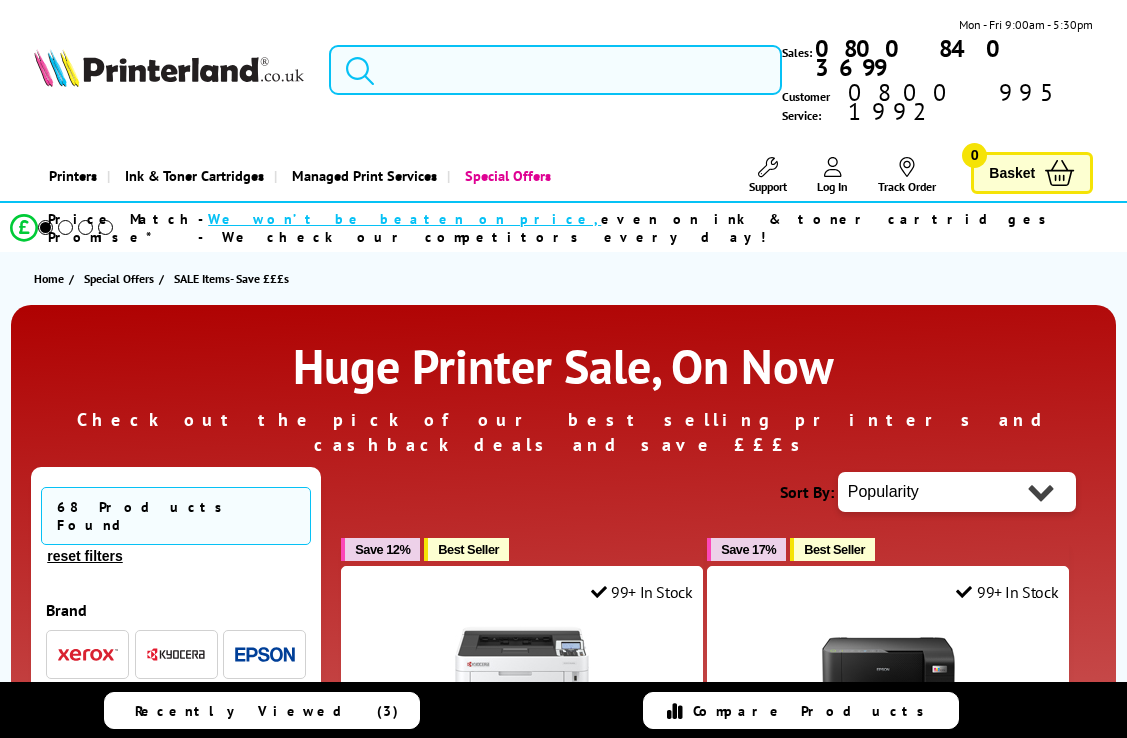 scroll, scrollTop: 0, scrollLeft: 0, axis: both 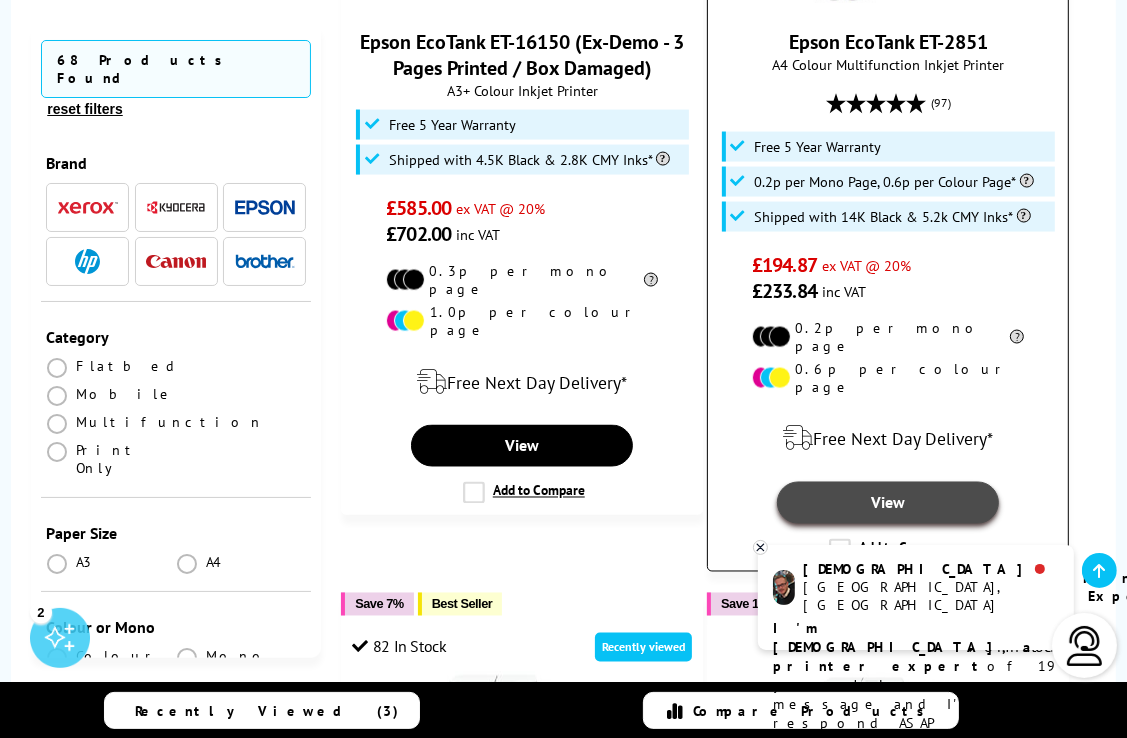 click on "View" at bounding box center (888, 503) 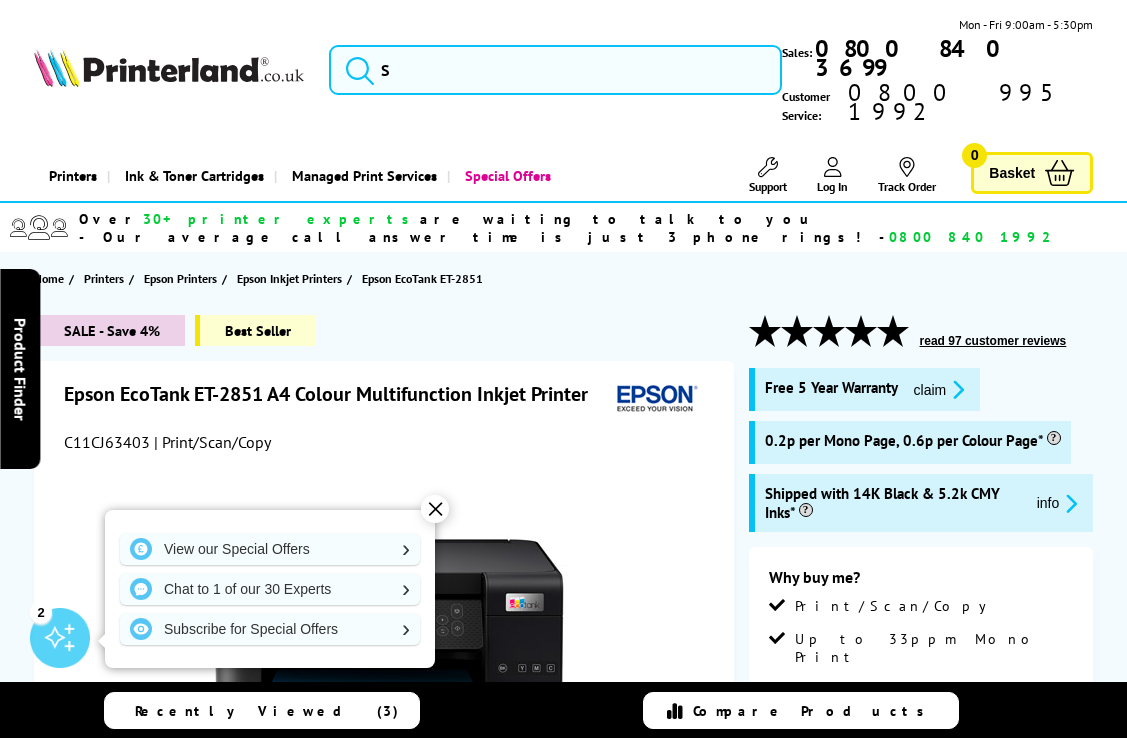 scroll, scrollTop: 0, scrollLeft: 0, axis: both 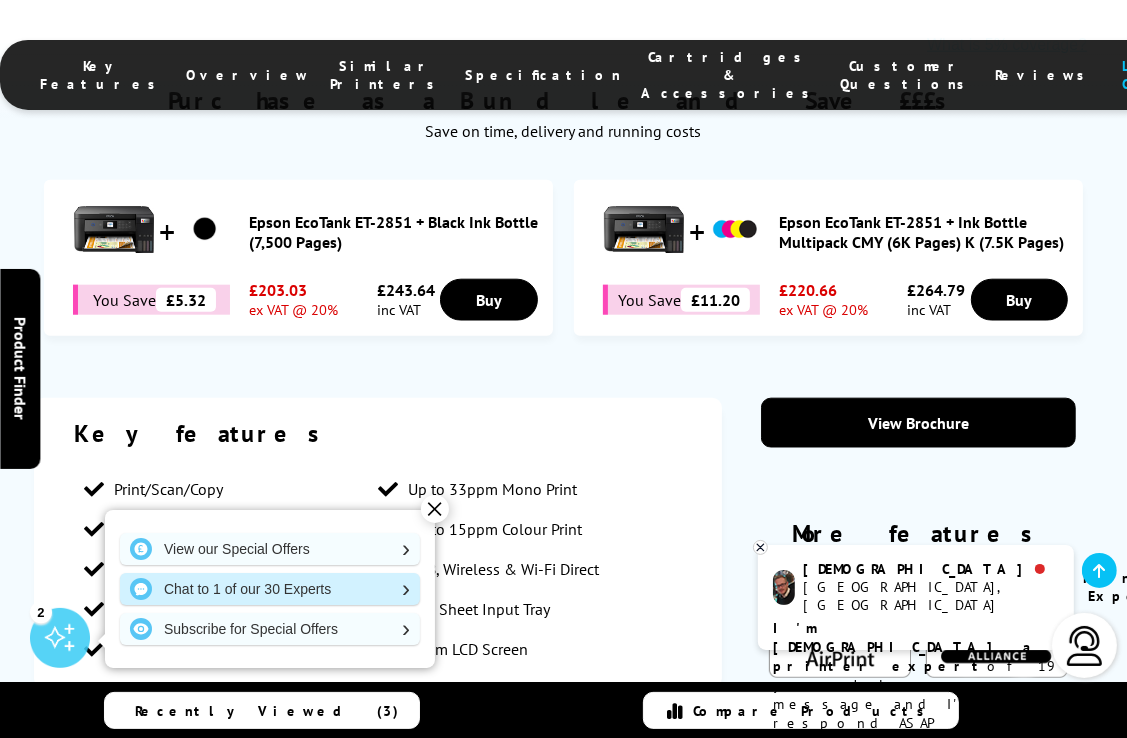 click on "Chat to 1 of our 30 Experts" at bounding box center (270, 589) 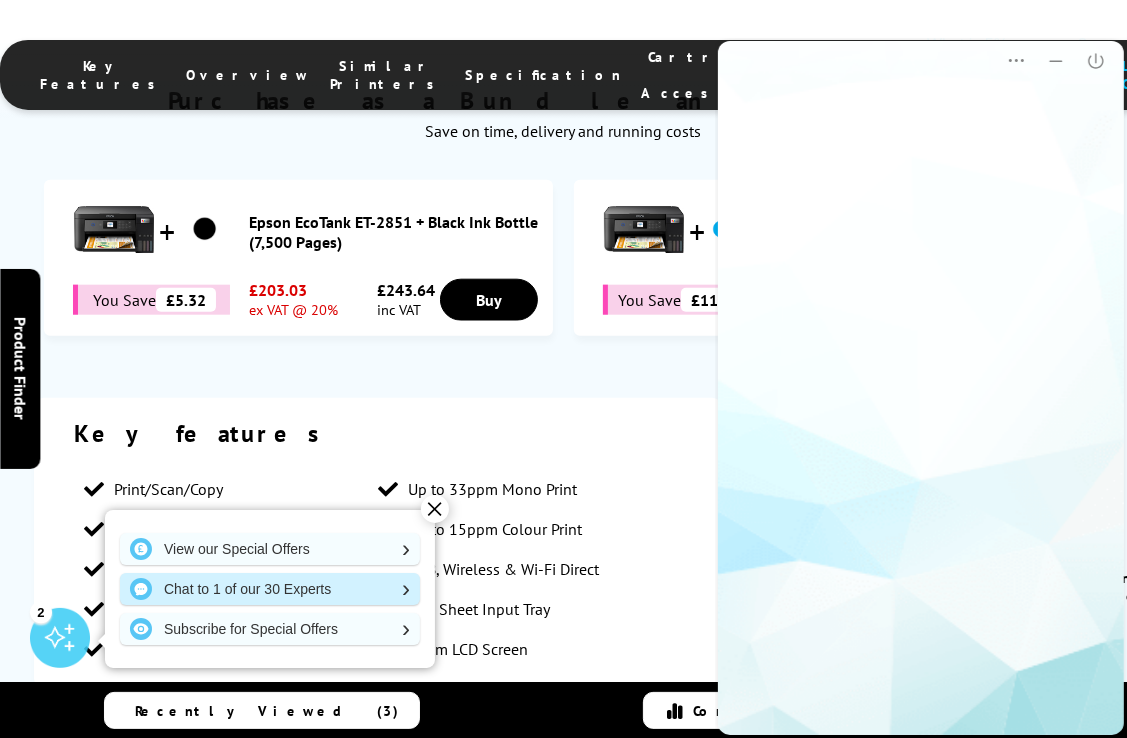 scroll, scrollTop: 0, scrollLeft: 0, axis: both 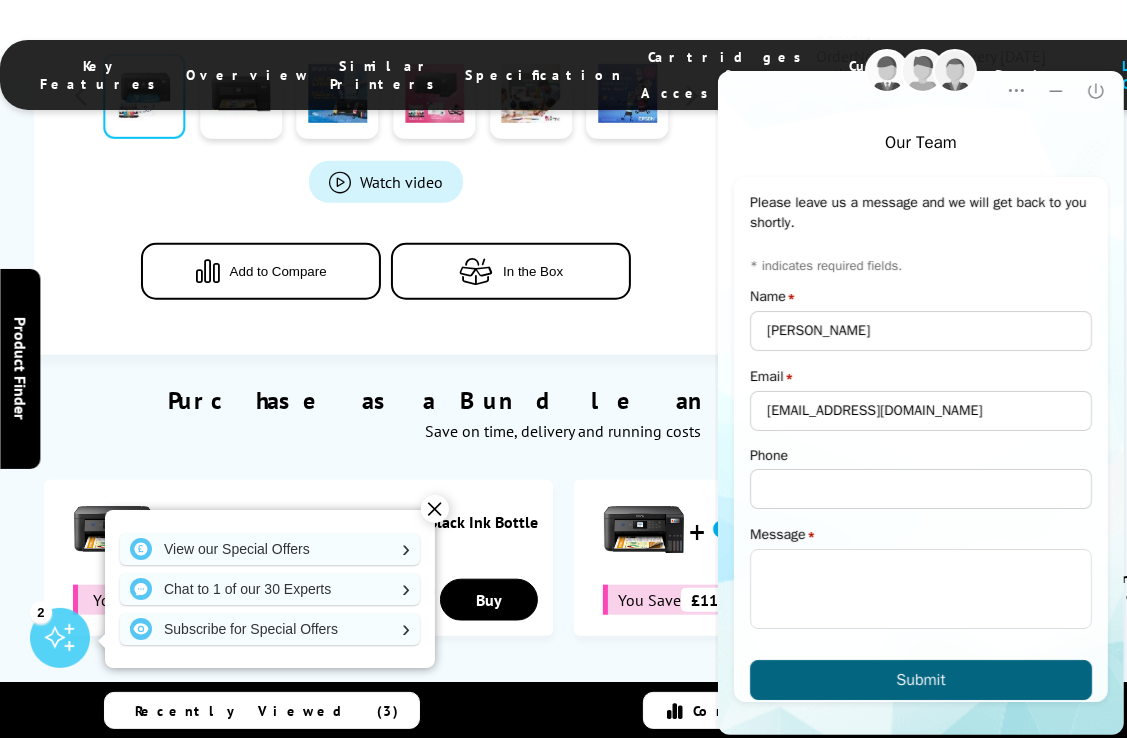 click on "Epson EcoTank ET-2851 A4 Colour Multifunction Inkjet Printer
C11CJ63403
| Print/Scan/Copy
Watch video
Add to Compare
In the Box" at bounding box center [384, -81] 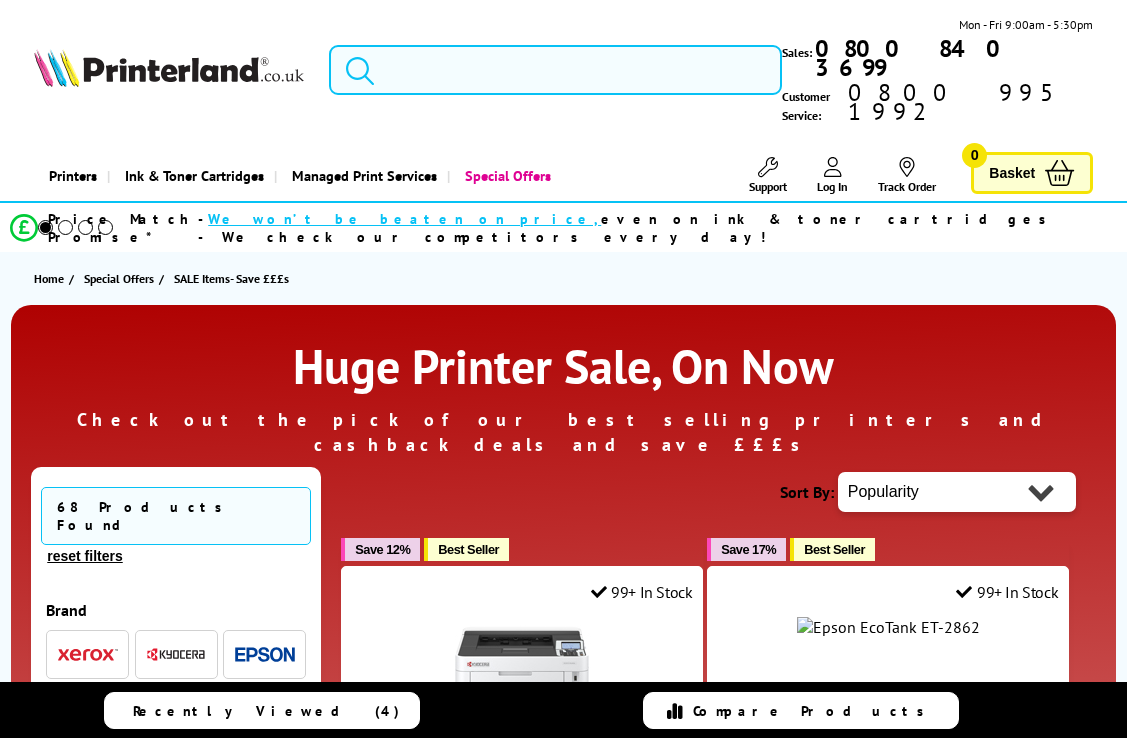 scroll, scrollTop: 2400, scrollLeft: 0, axis: vertical 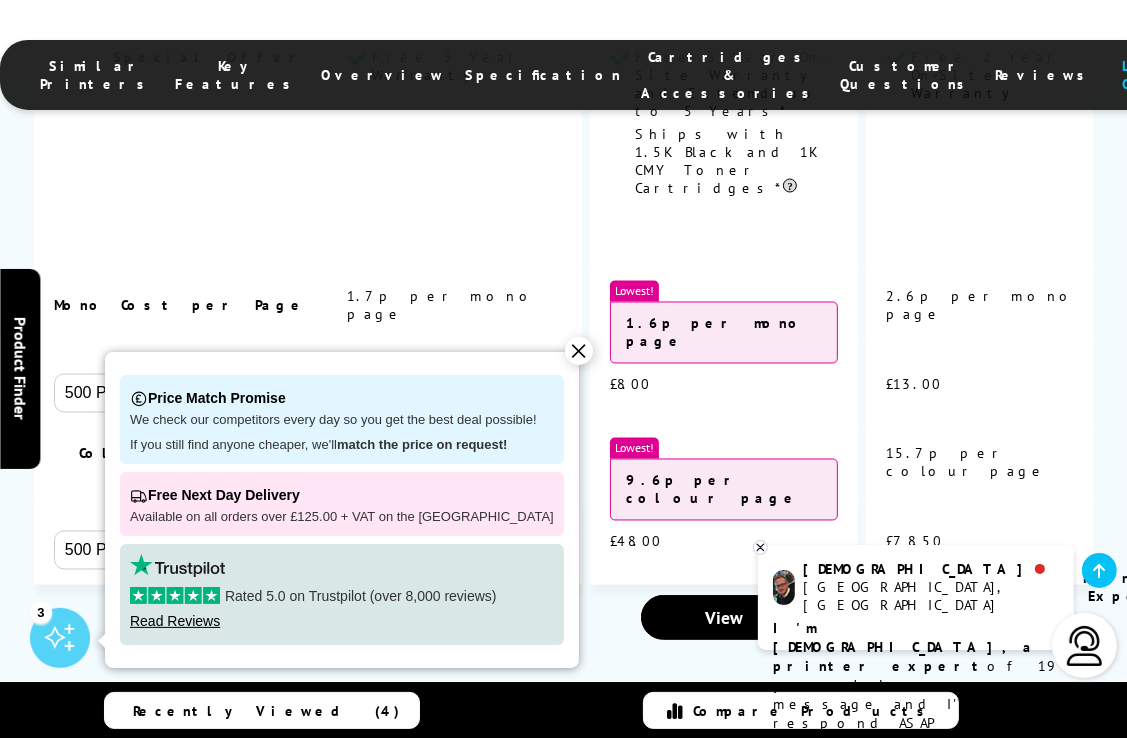 click on "✕" at bounding box center [579, 351] 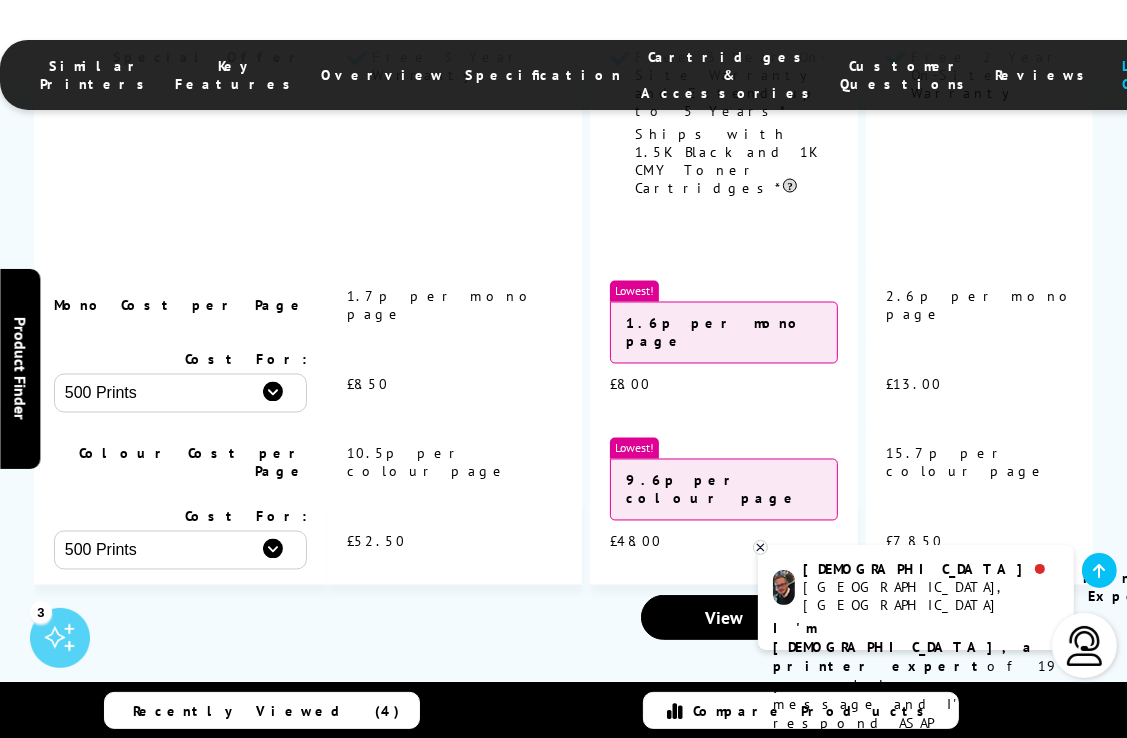 click on "£52.50" at bounding box center [454, 541] 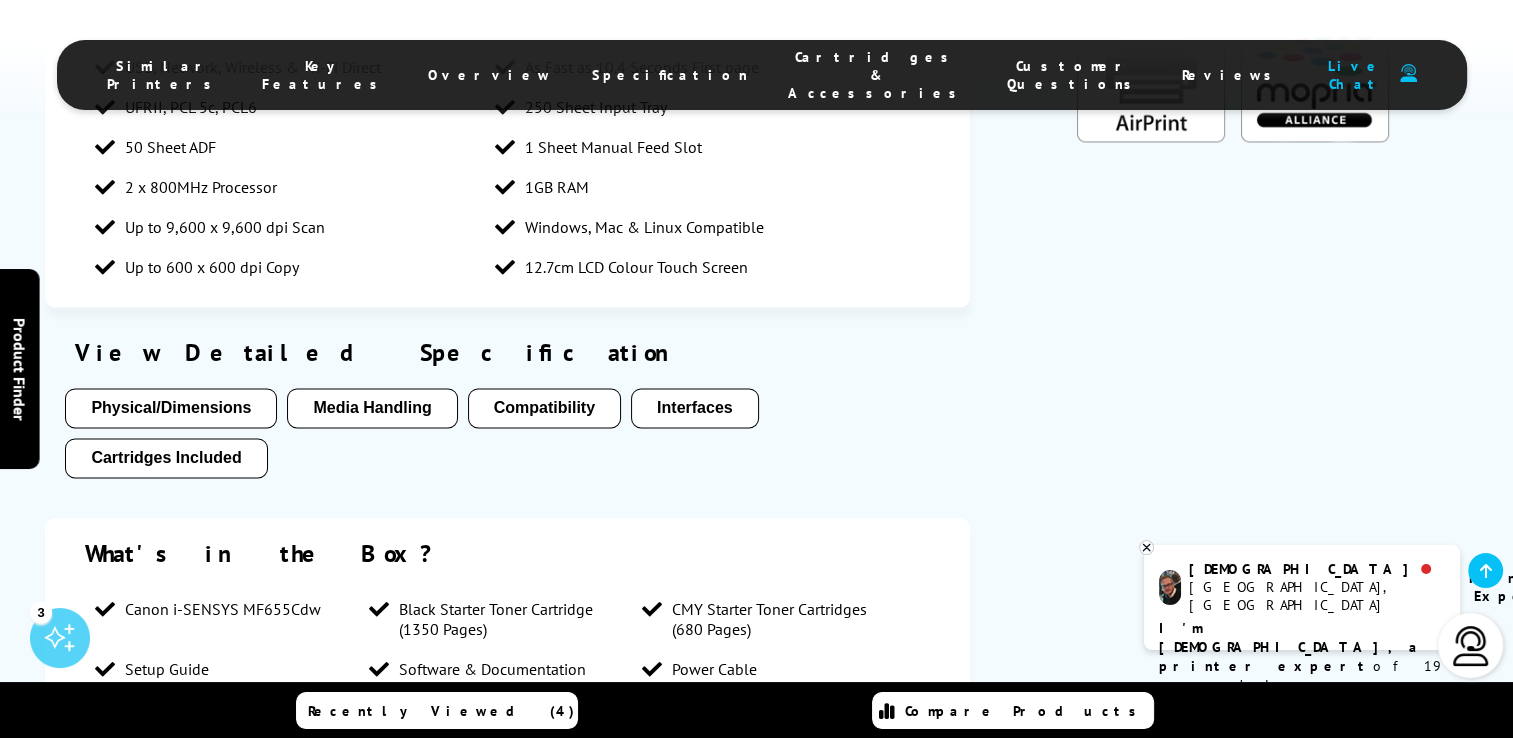 scroll, scrollTop: 3044, scrollLeft: 0, axis: vertical 